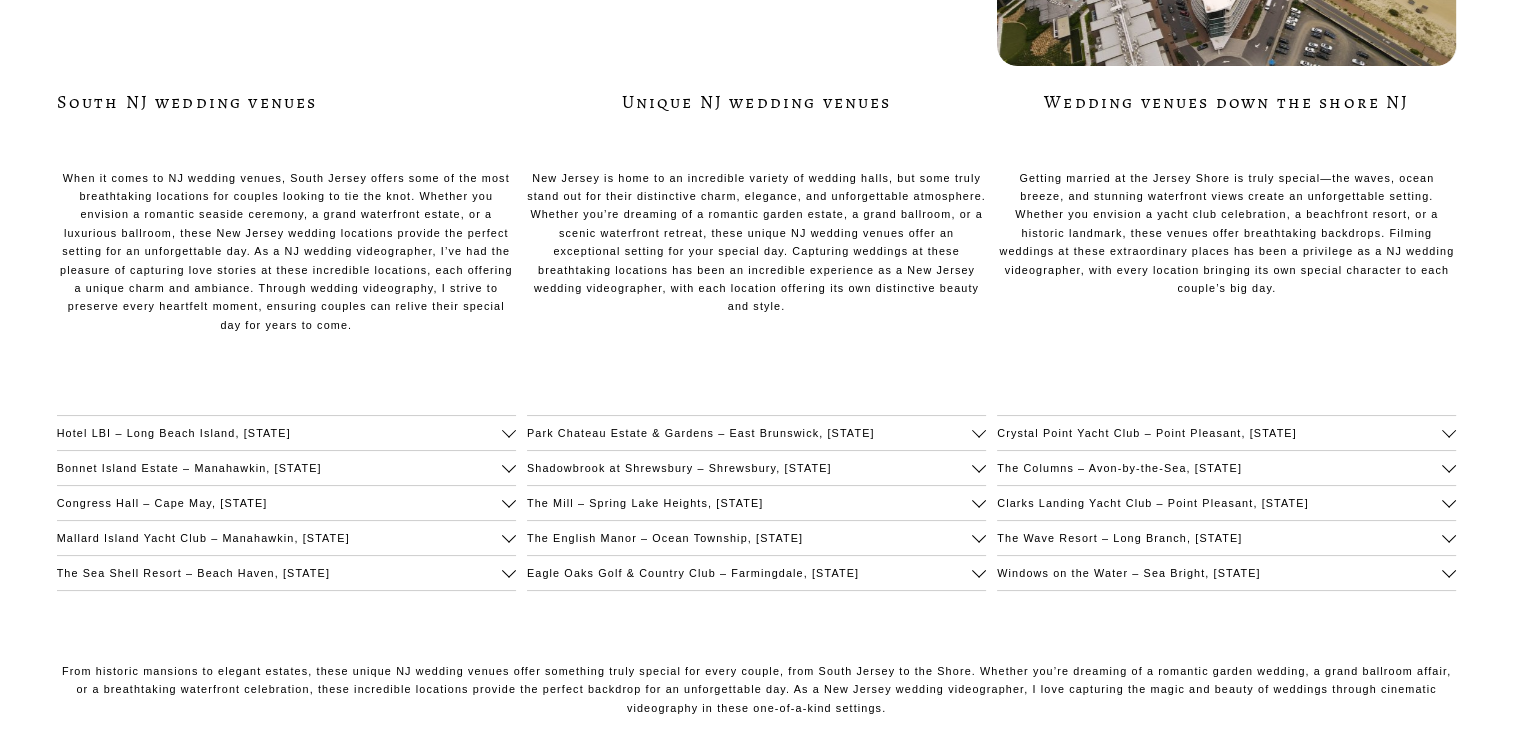 scroll, scrollTop: 7679, scrollLeft: 0, axis: vertical 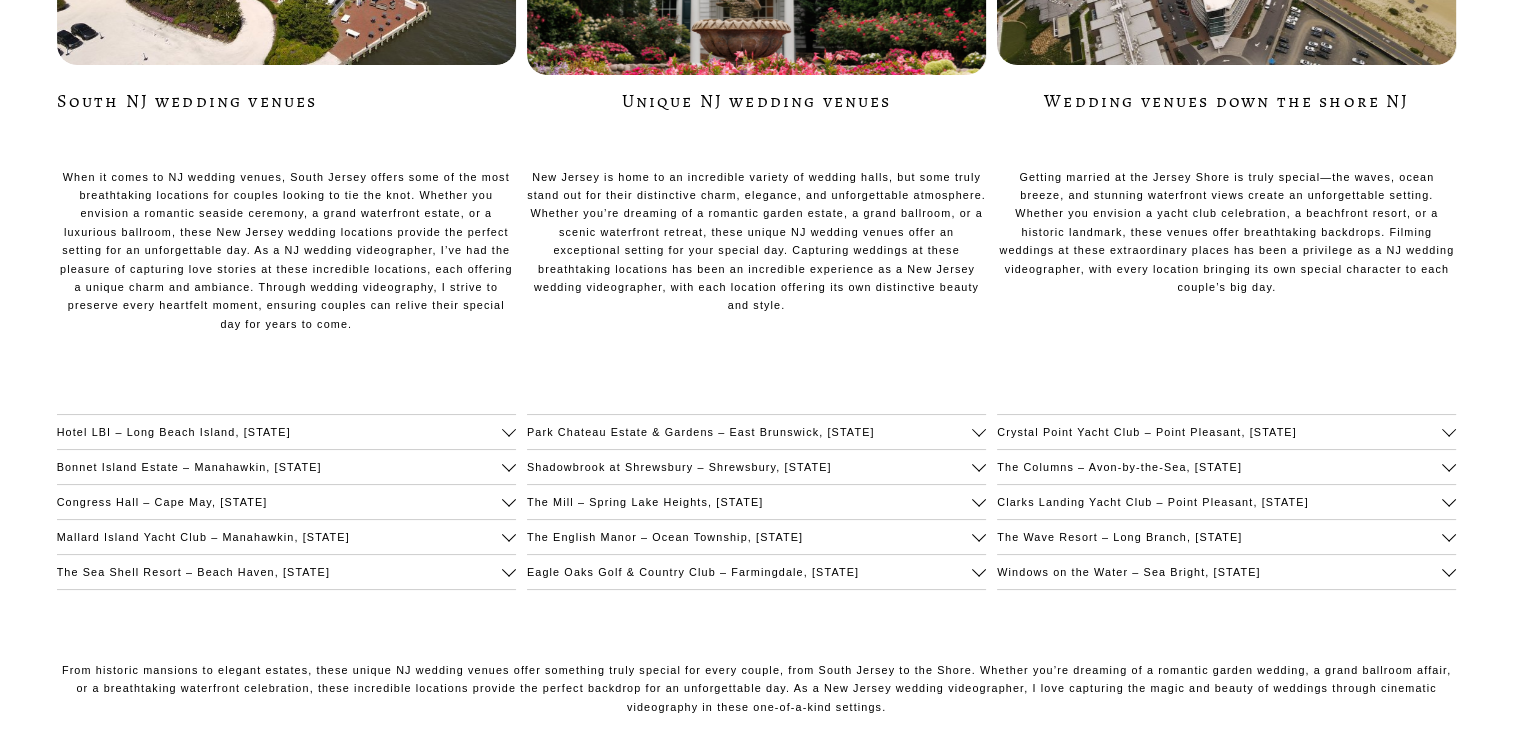 click on "Clarks Landing Yacht Club – Point Pleasant, NJ" at bounding box center (1219, 502) 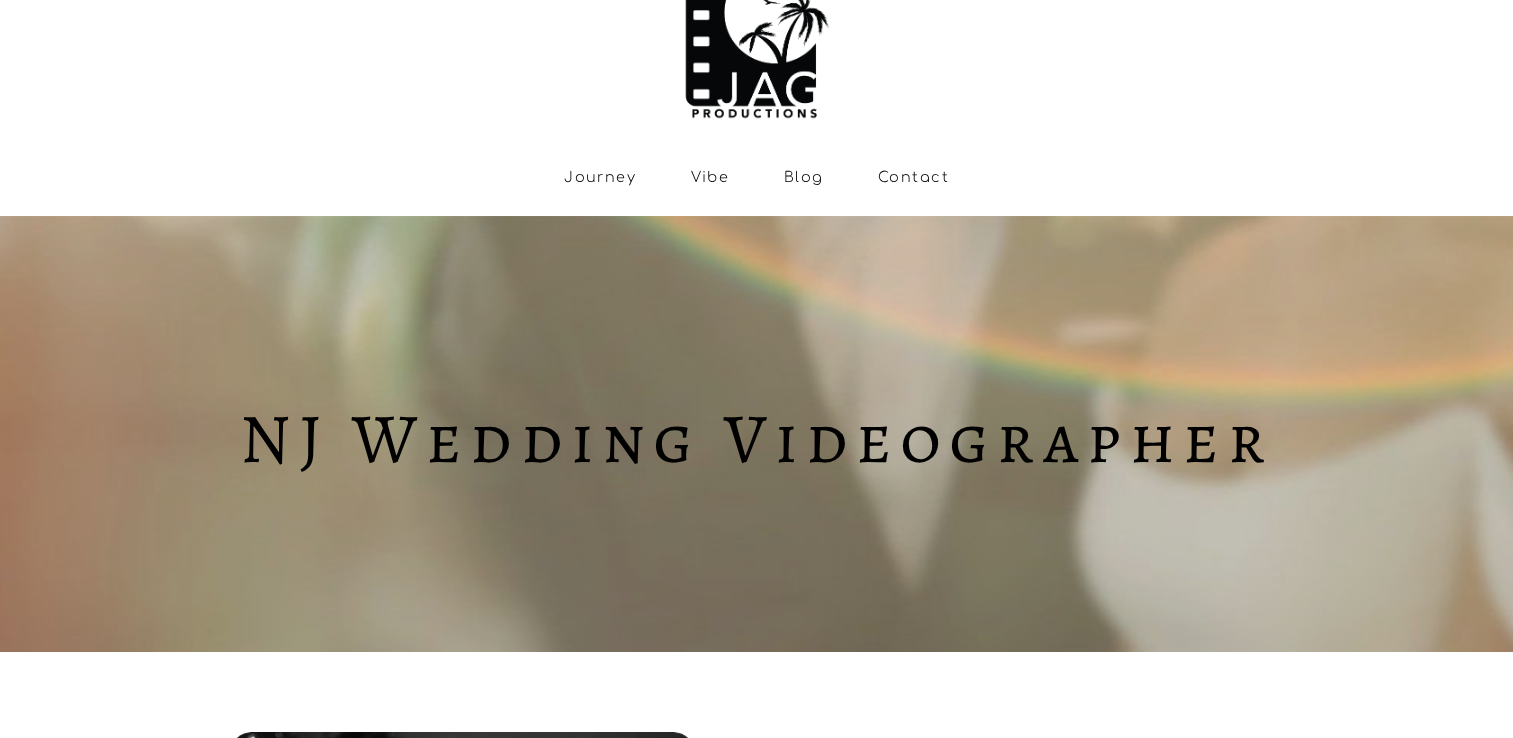 scroll, scrollTop: 0, scrollLeft: 0, axis: both 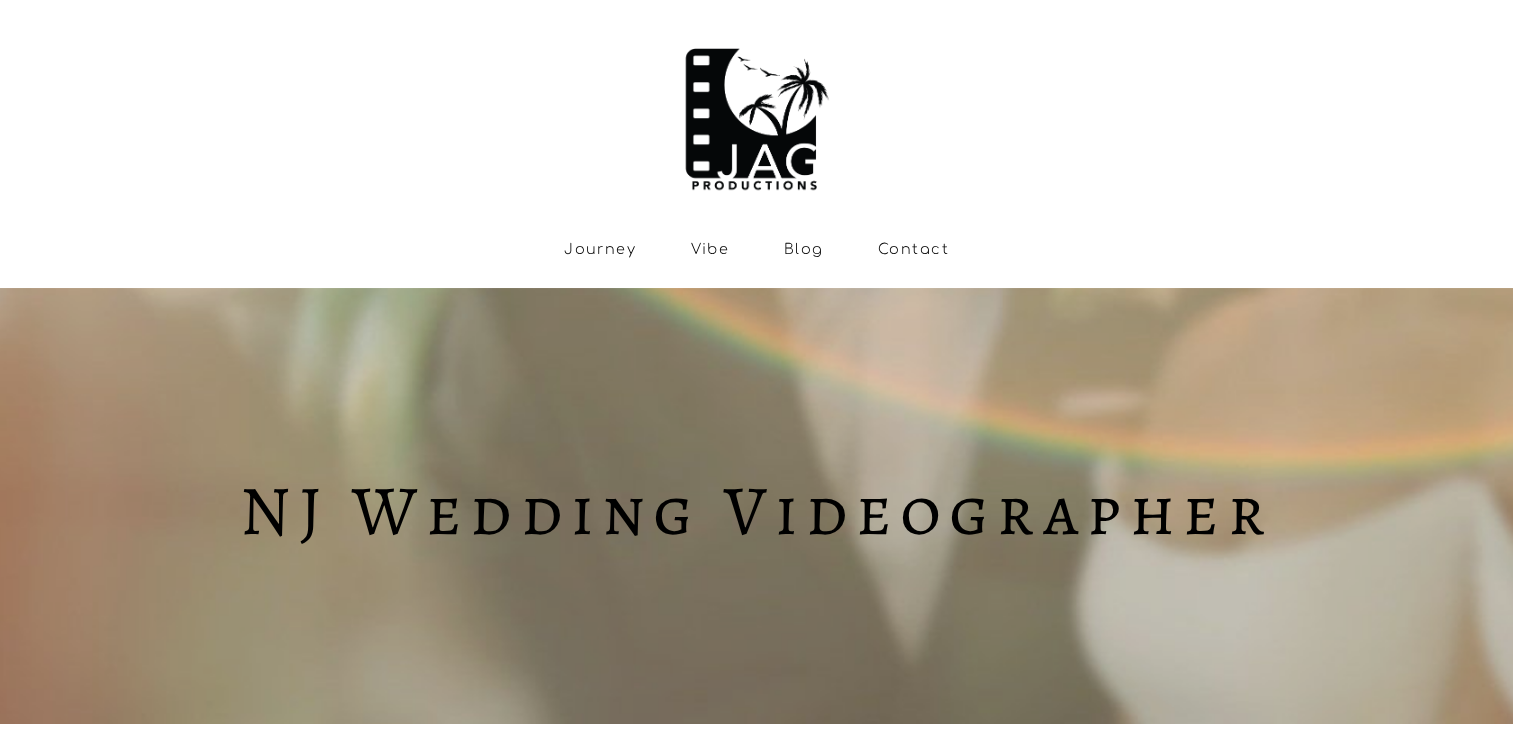 click on "Vibe" at bounding box center (710, 249) 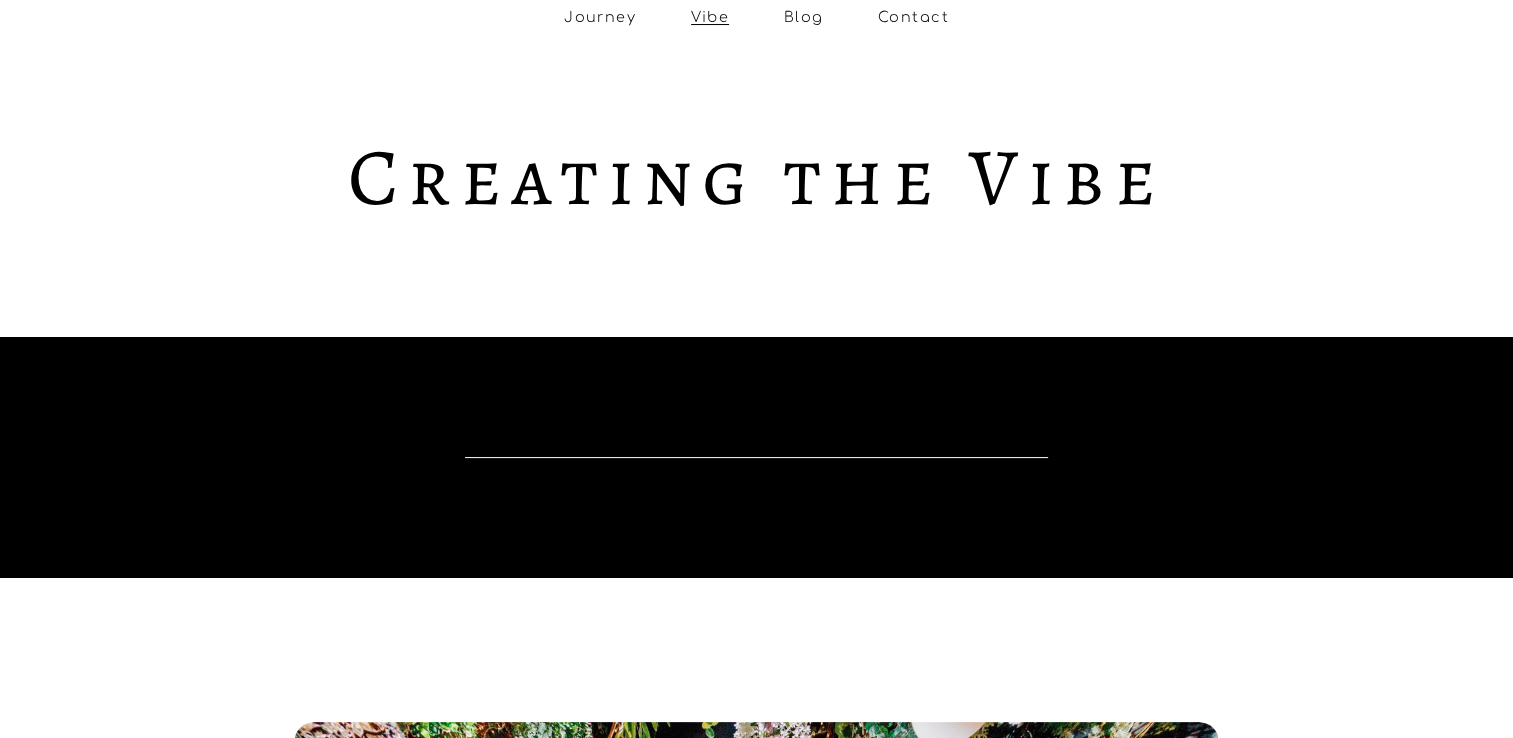 scroll, scrollTop: 0, scrollLeft: 0, axis: both 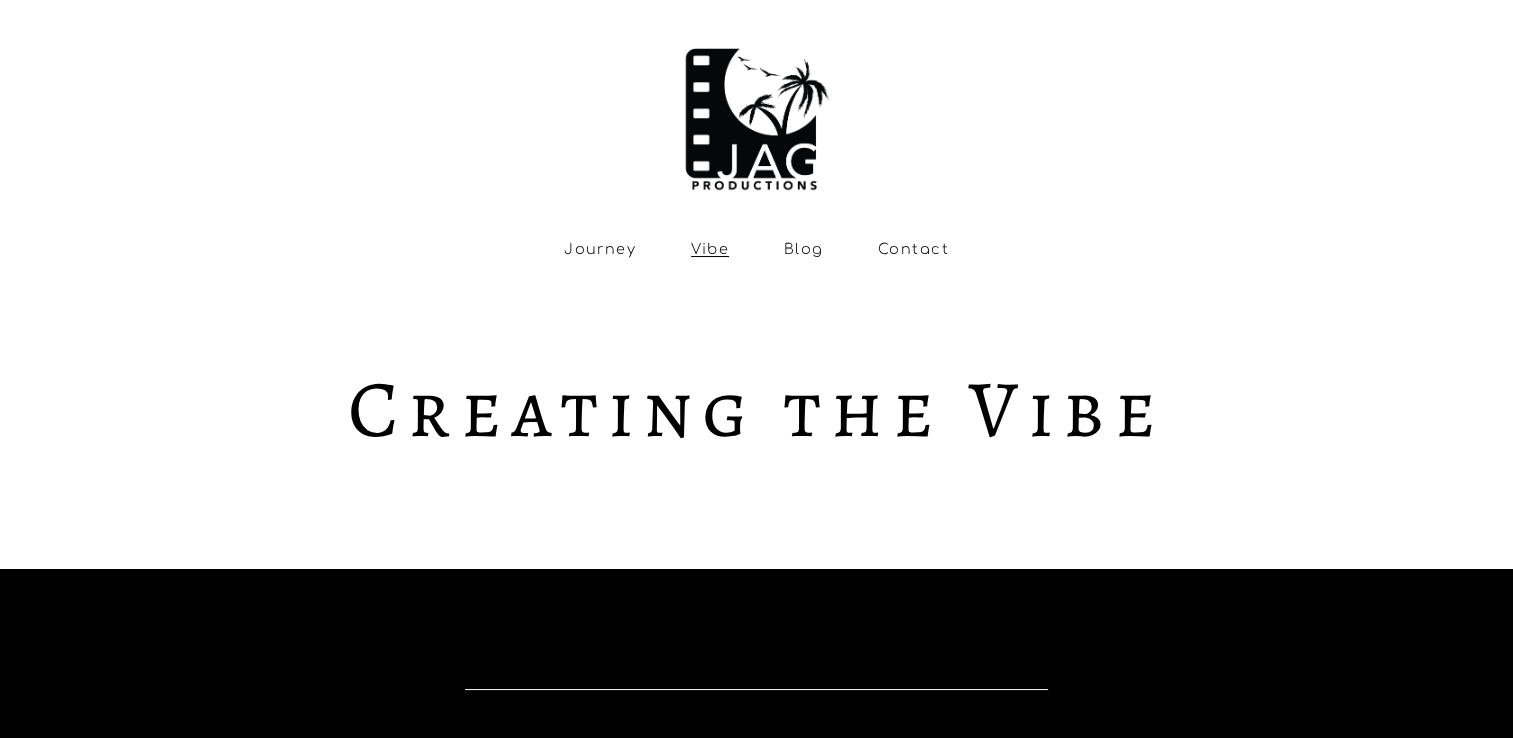 click on "Blog" at bounding box center [804, 249] 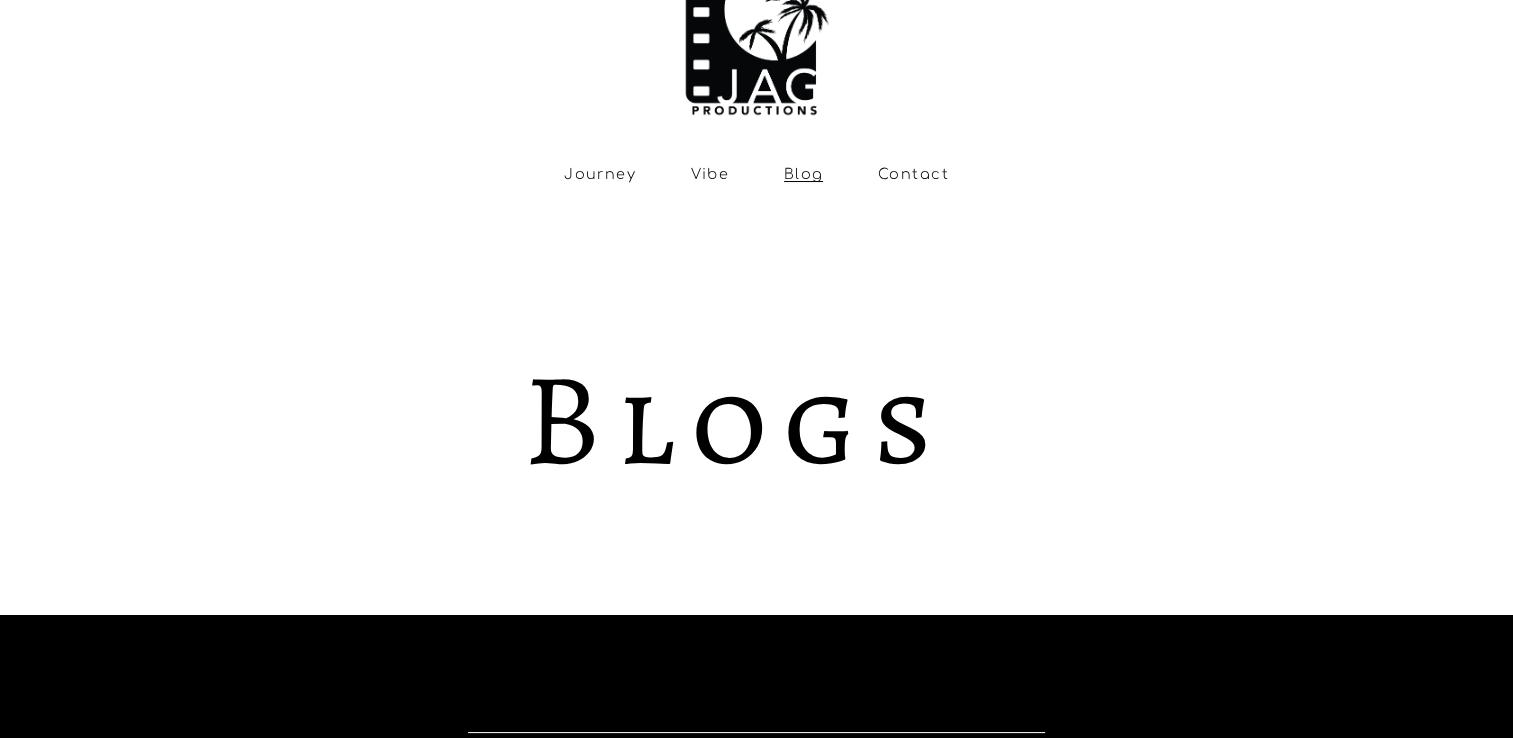scroll, scrollTop: 0, scrollLeft: 0, axis: both 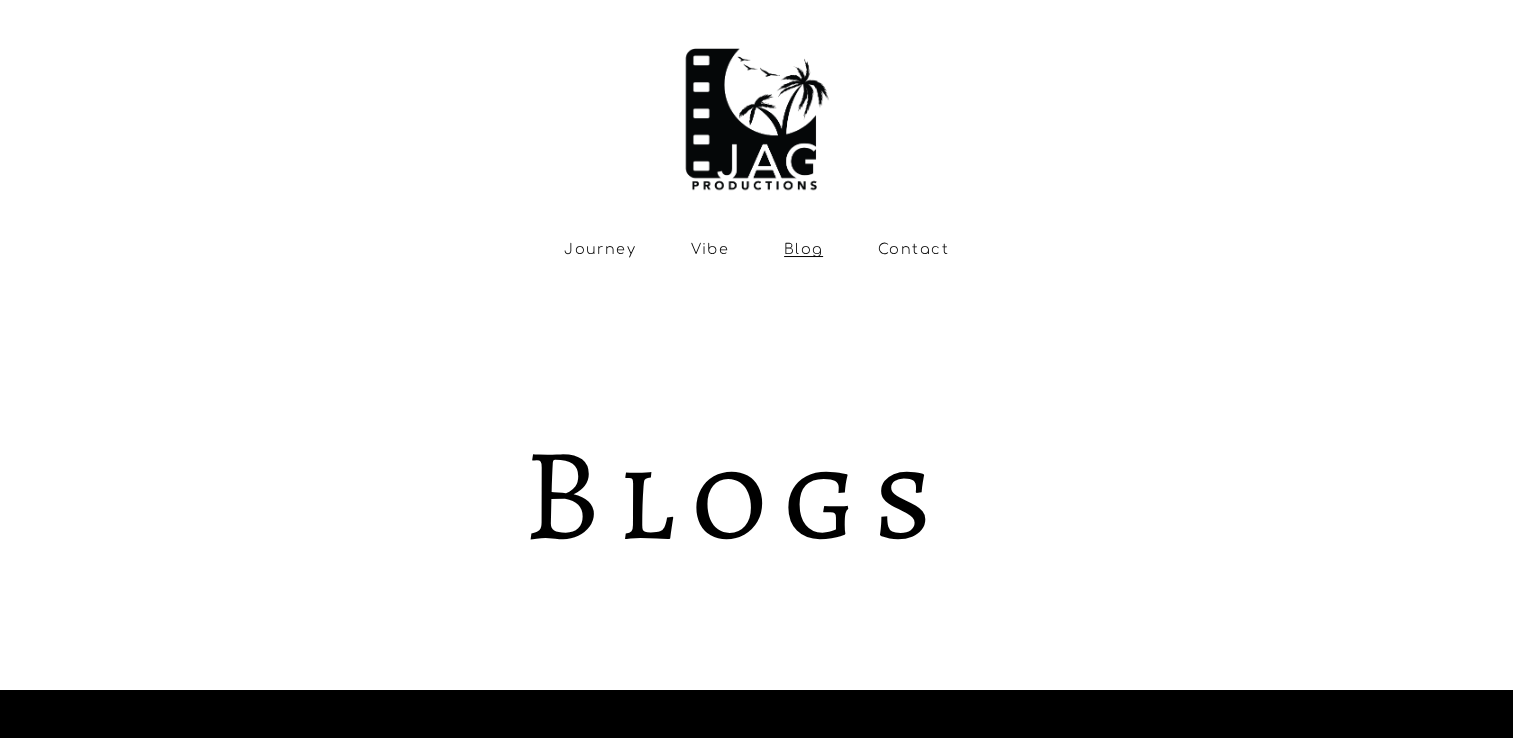 click on "Journey" at bounding box center [600, 249] 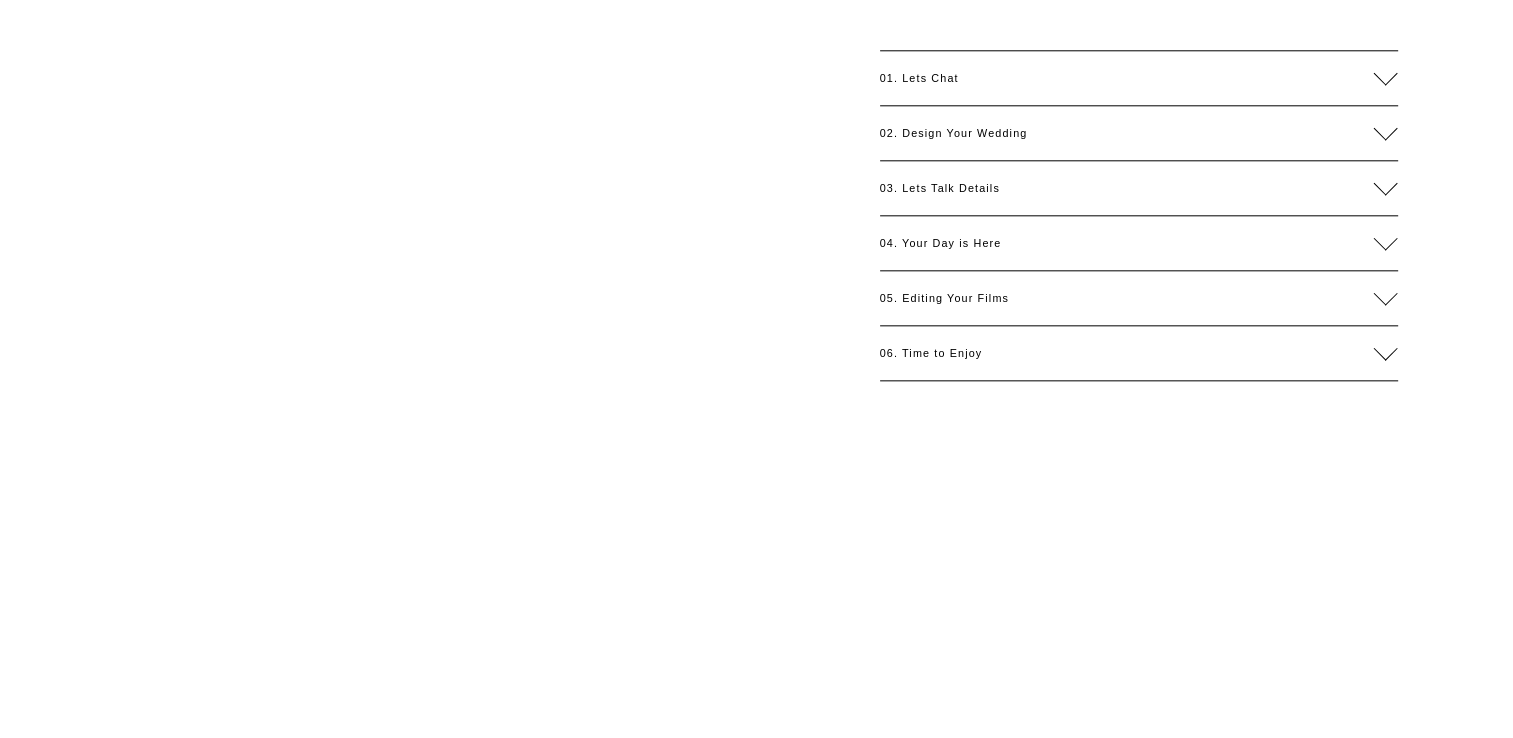 scroll, scrollTop: 2215, scrollLeft: 0, axis: vertical 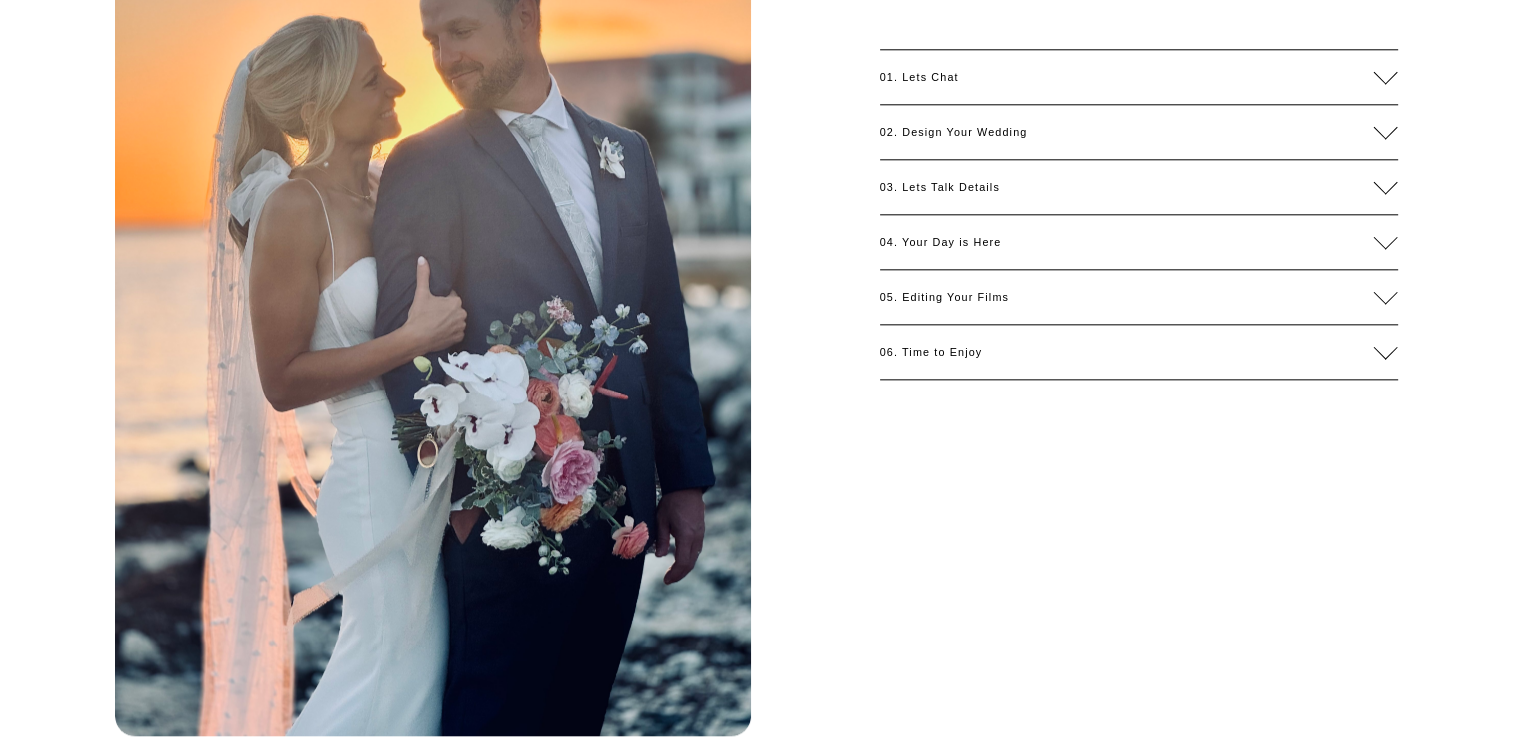 click on "01. Lets Chat" at bounding box center (1127, 77) 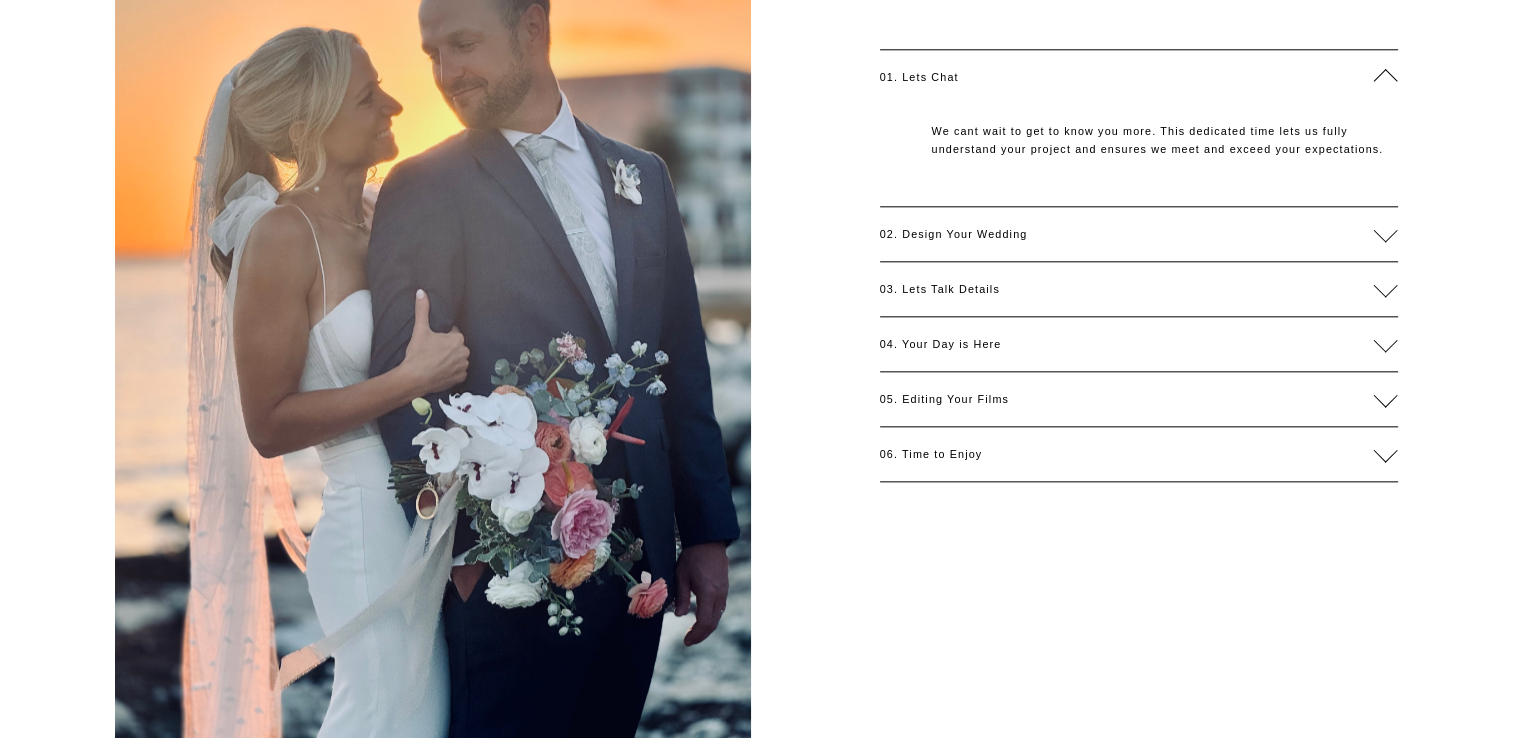 click on "01. Lets Chat" at bounding box center (1127, 77) 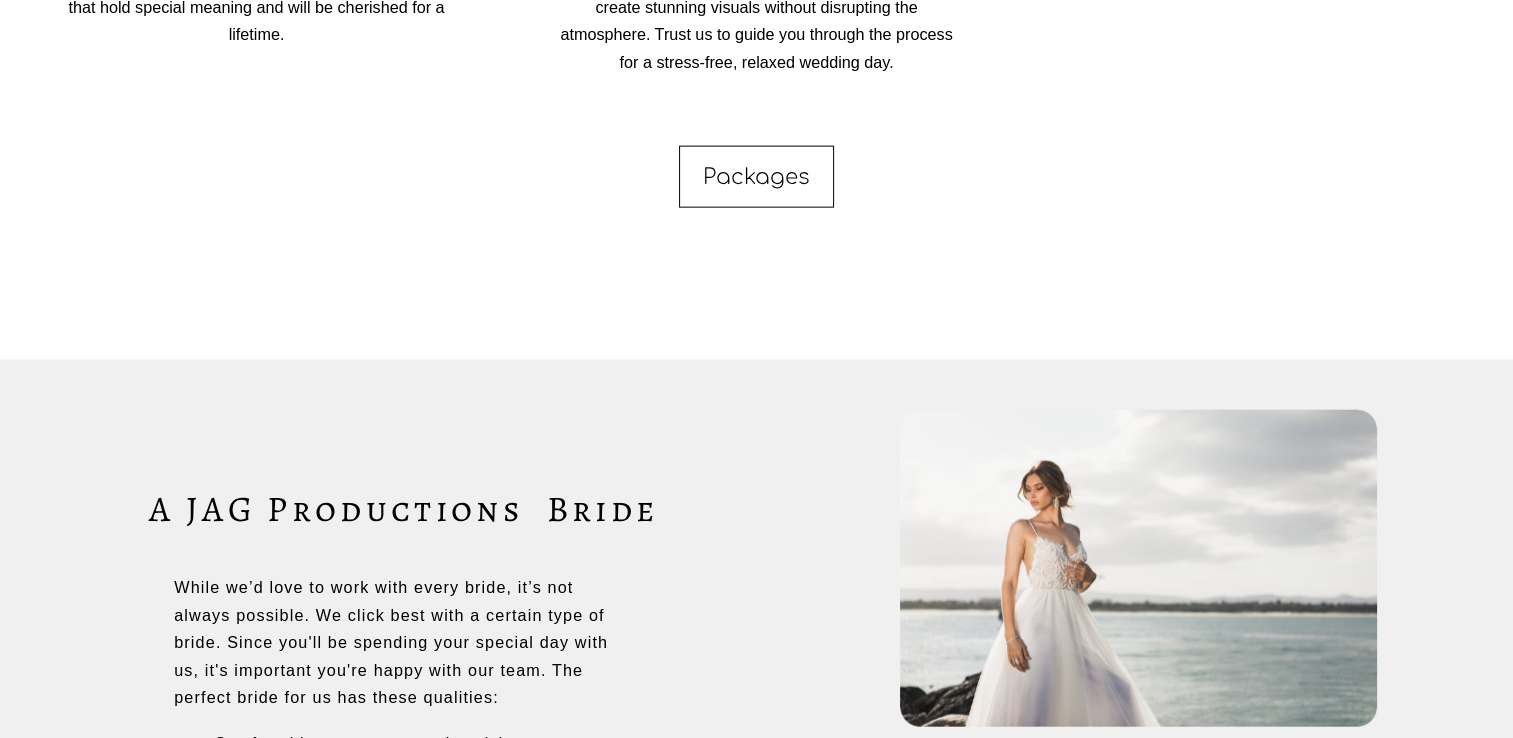 scroll, scrollTop: 4644, scrollLeft: 0, axis: vertical 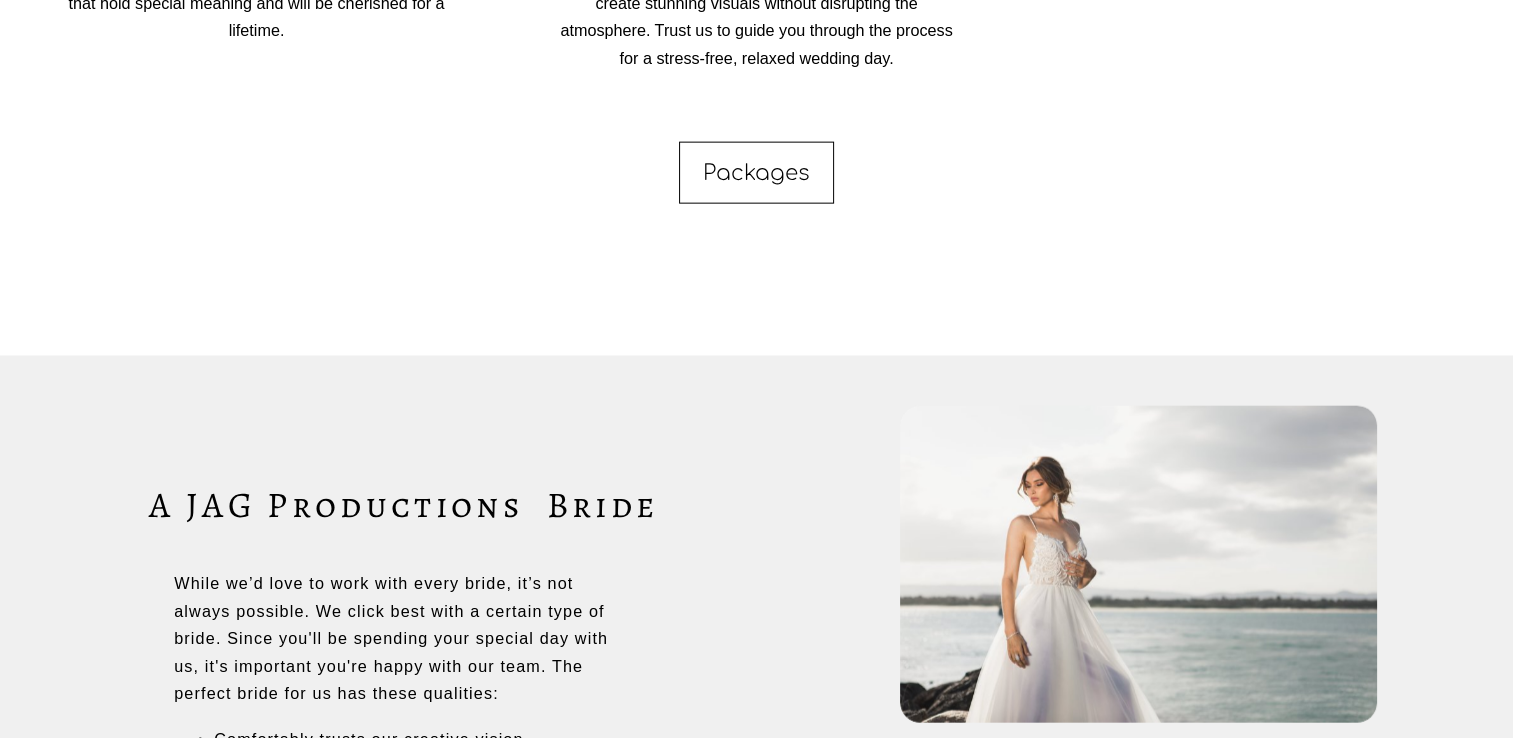 click on "Packages" at bounding box center [757, 173] 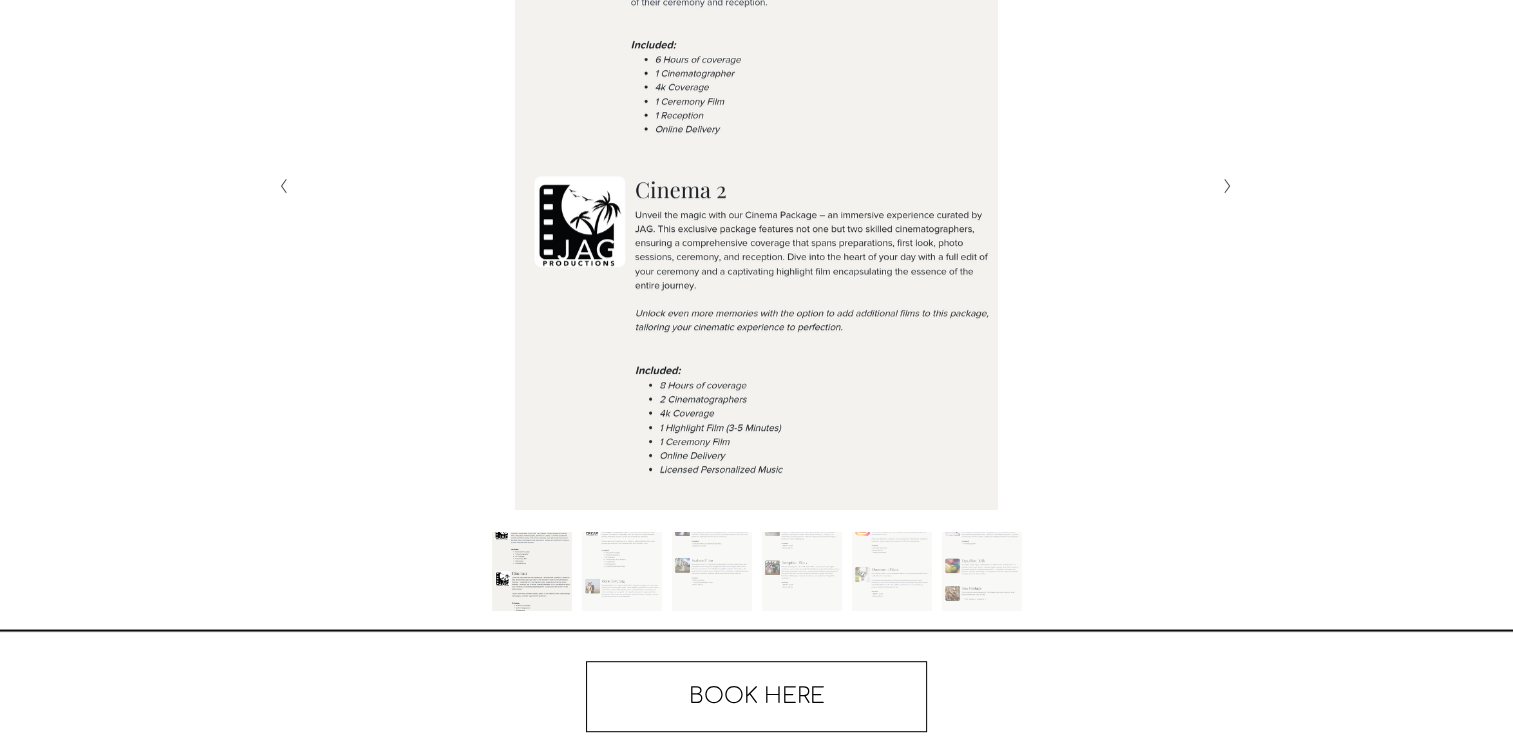 scroll, scrollTop: 907, scrollLeft: 0, axis: vertical 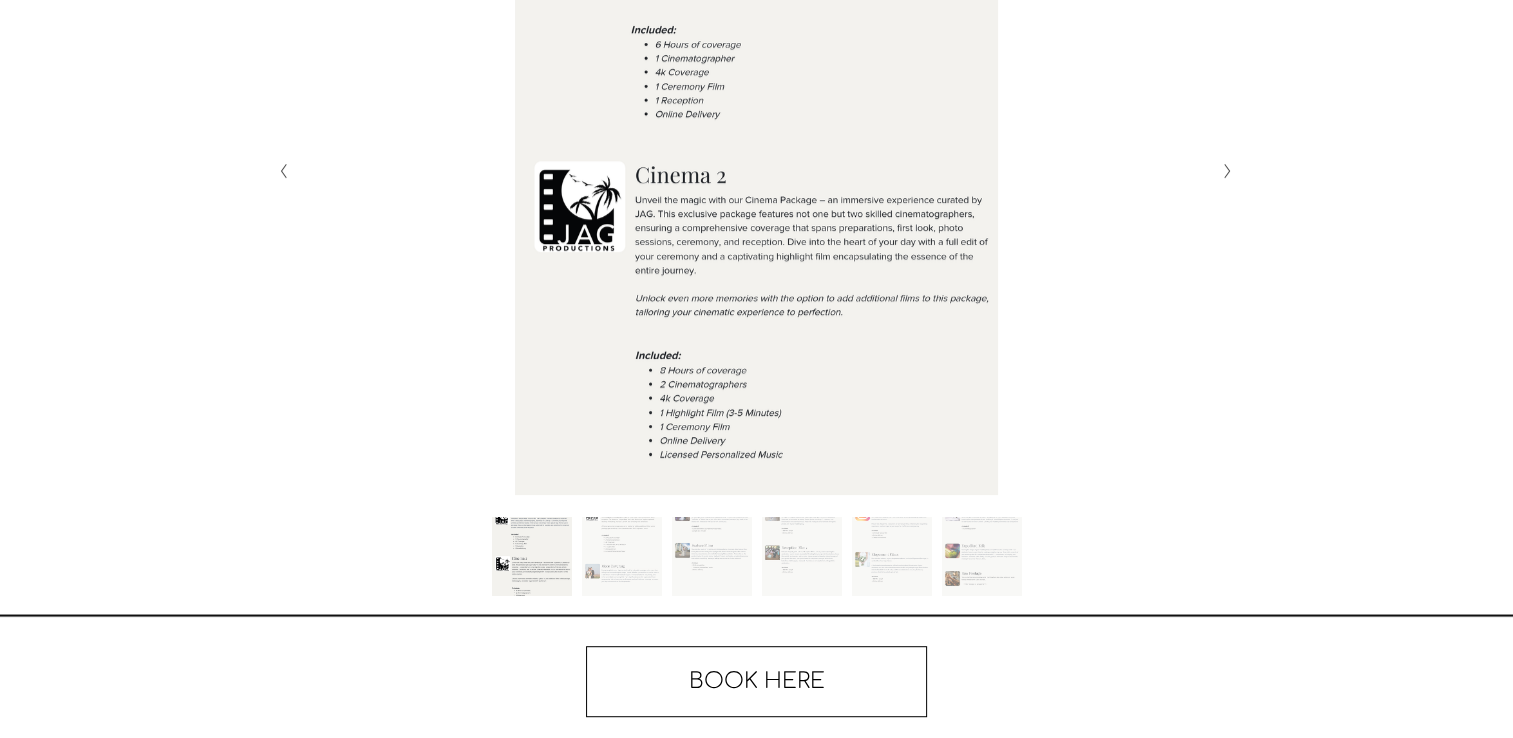 click on "Slide 2
Slide 2 (current slide)" at bounding box center (622, 557) 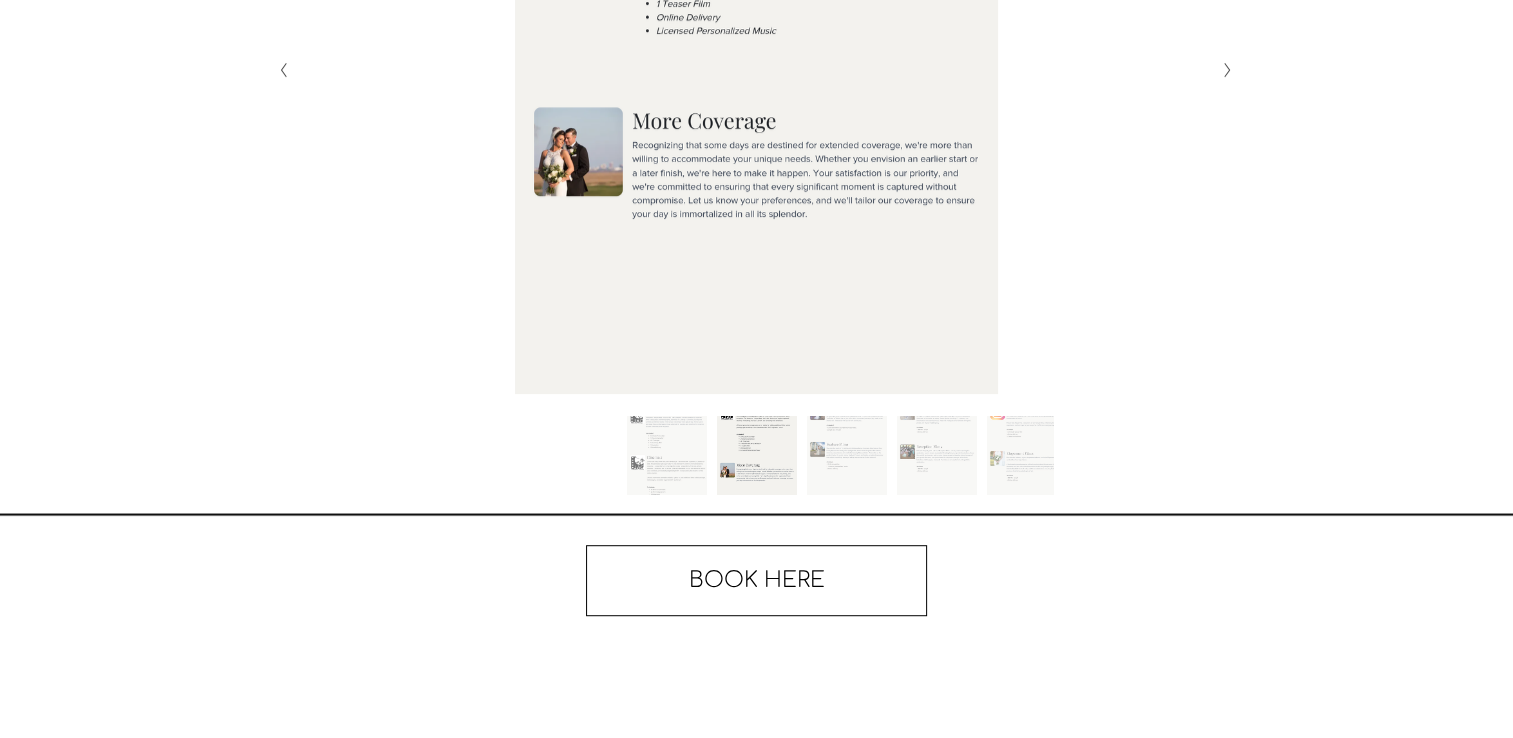 scroll, scrollTop: 1004, scrollLeft: 0, axis: vertical 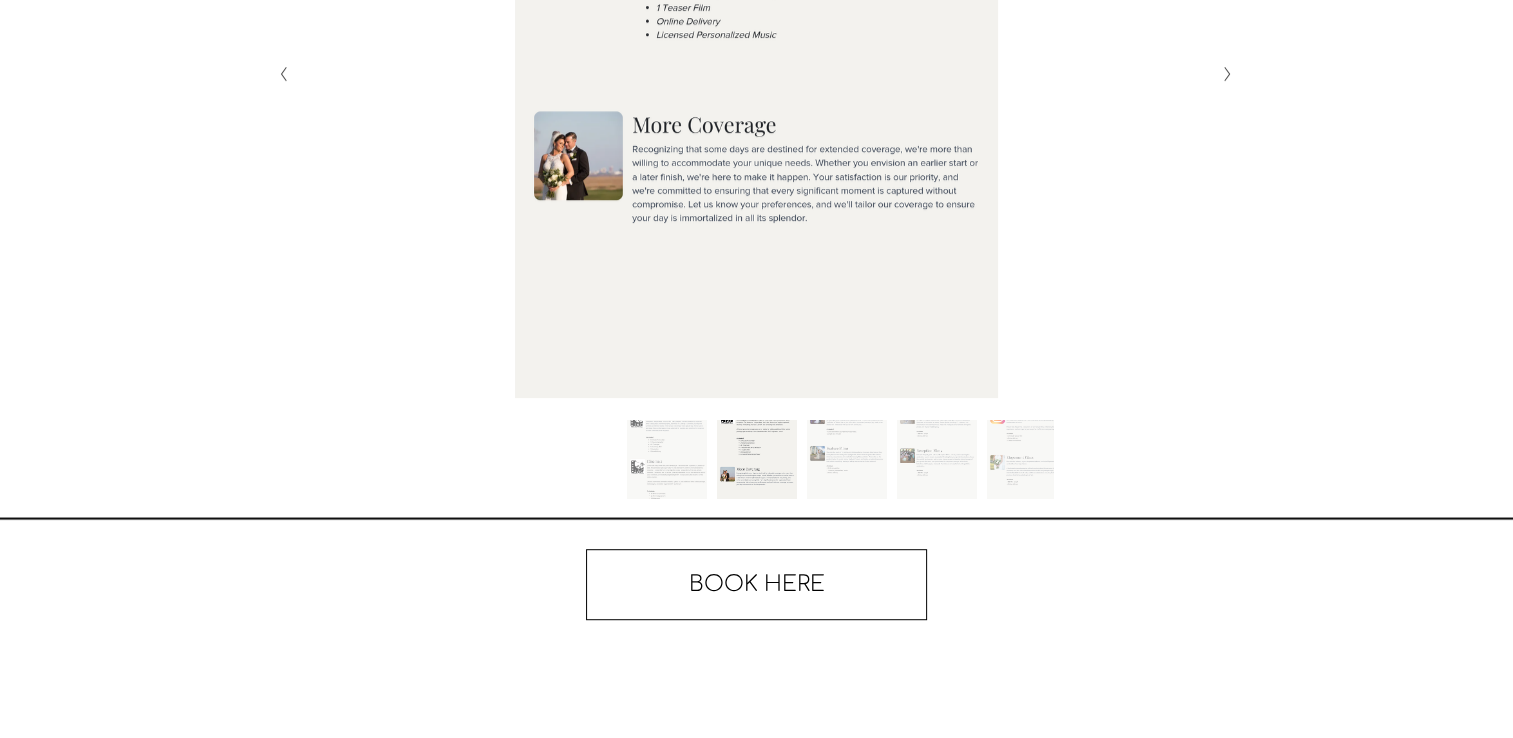 click on "Slide 3
Slide 3 (current slide)" at bounding box center (846, 460) 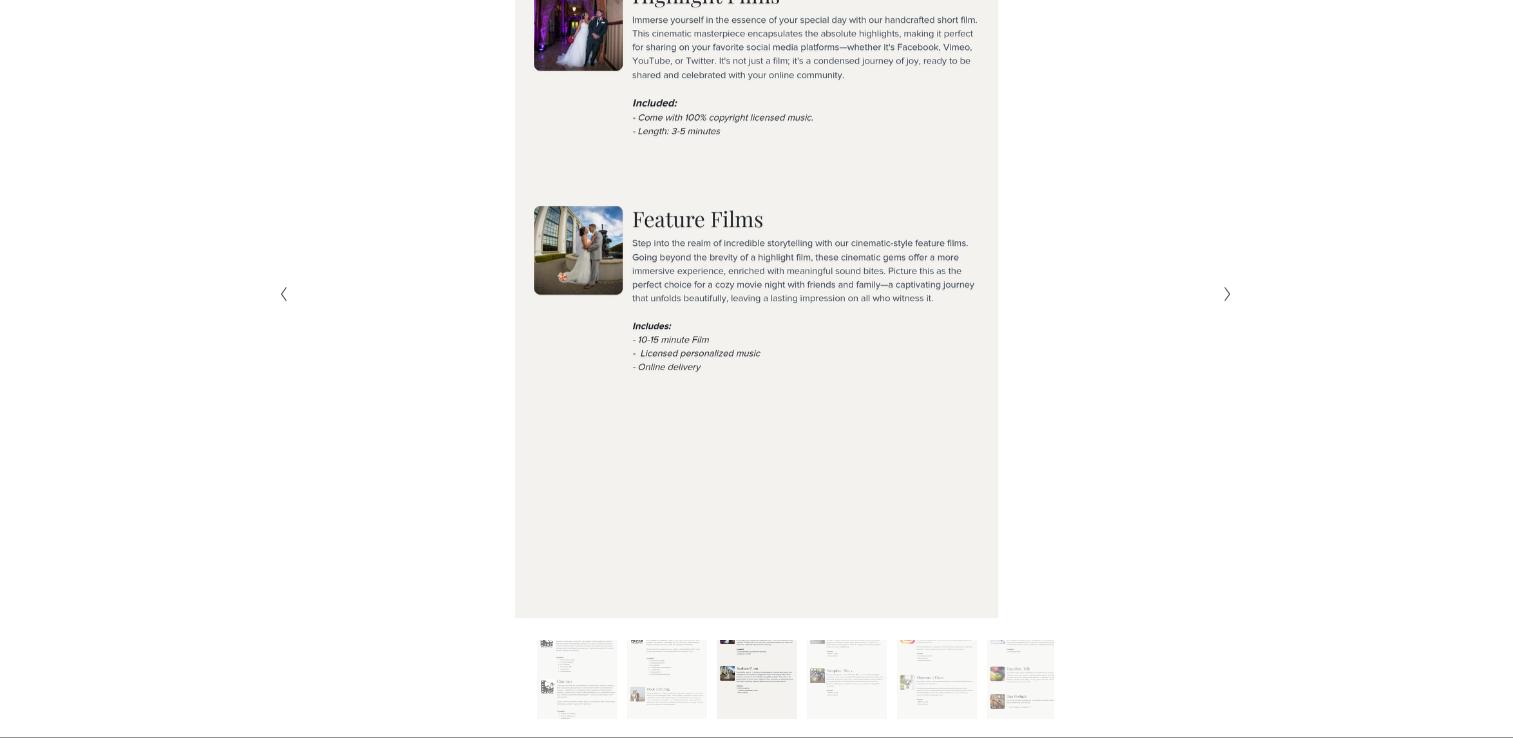 scroll, scrollTop: 803, scrollLeft: 0, axis: vertical 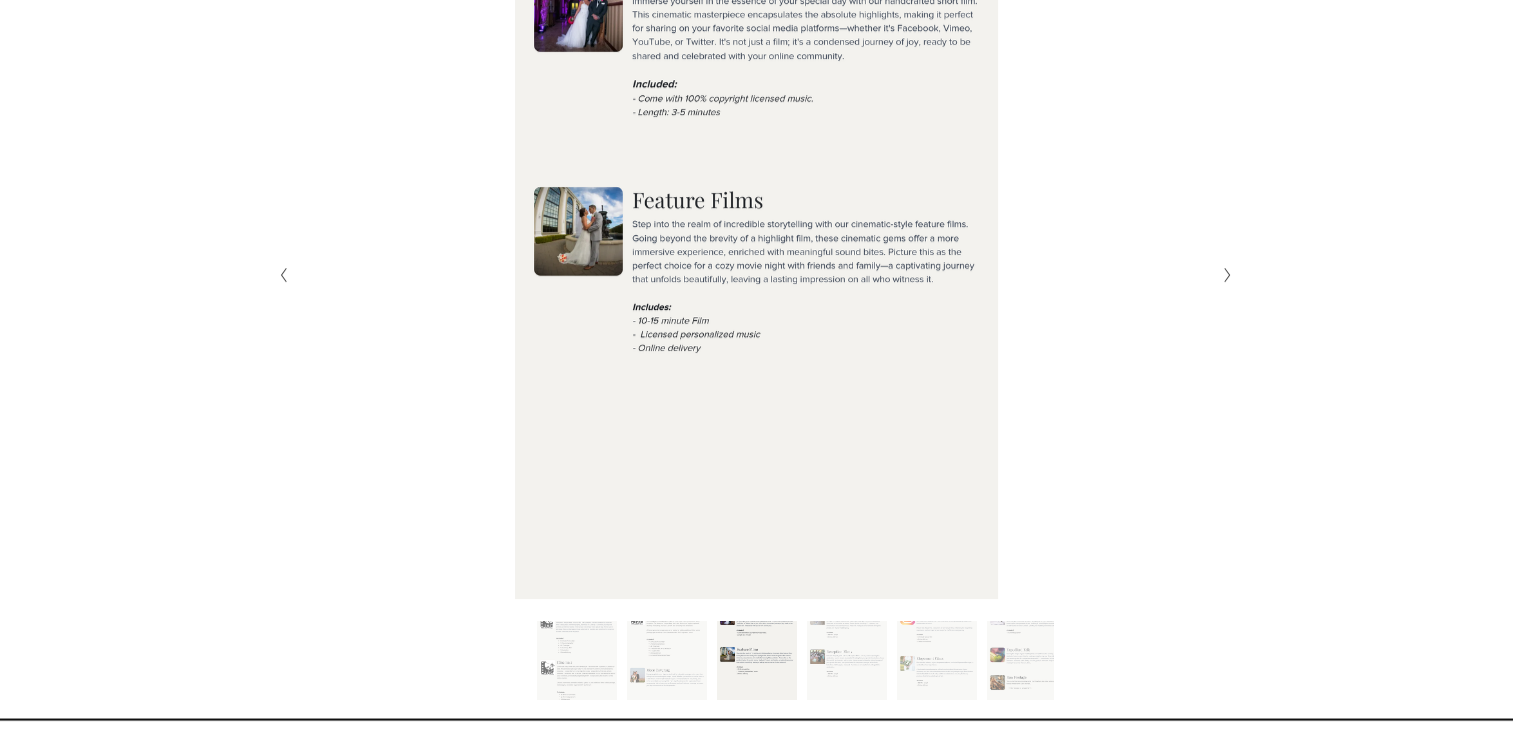click on "Slide 4
Slide 4 (current slide)" at bounding box center (847, 661) 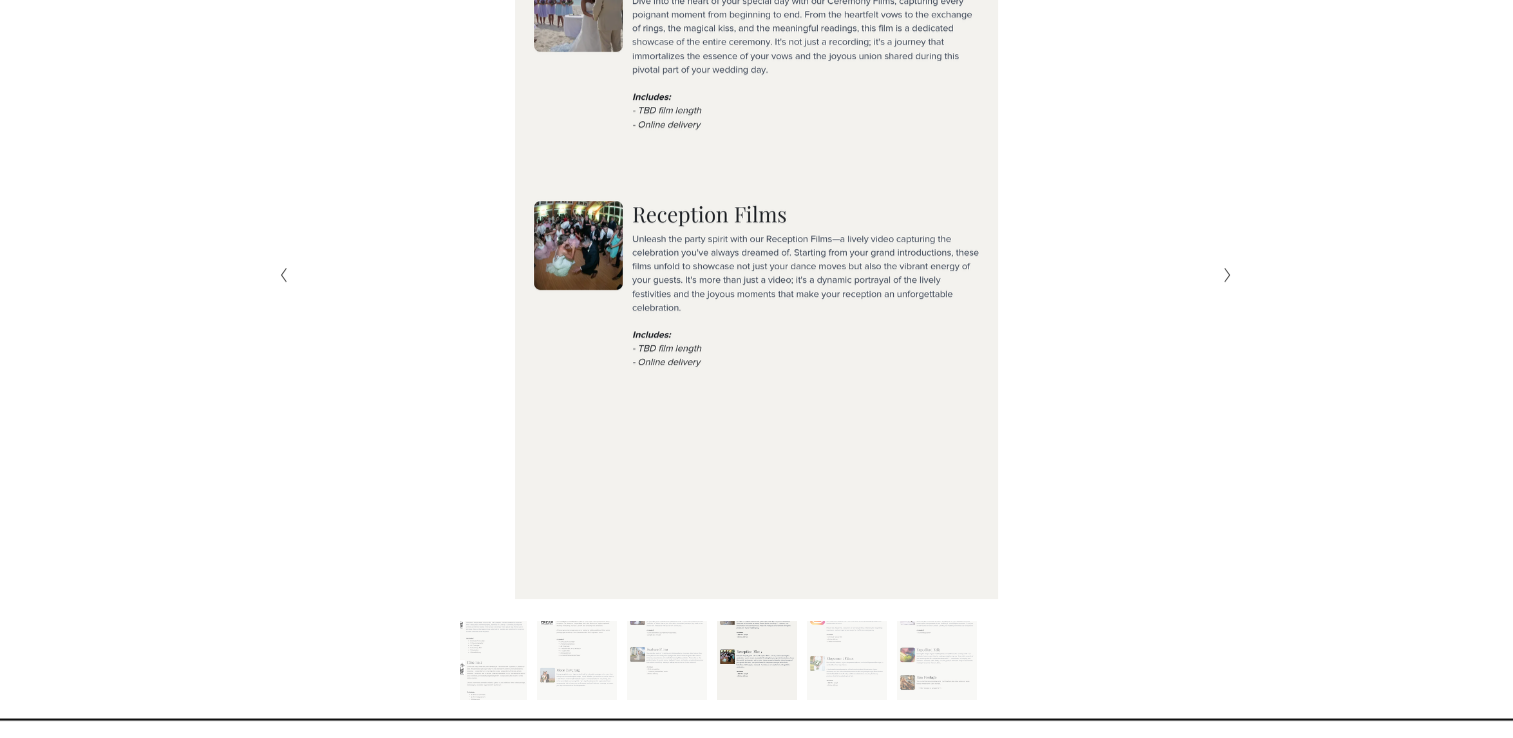 click on "Slide 5
Slide 5 (current slide)" at bounding box center [847, 661] 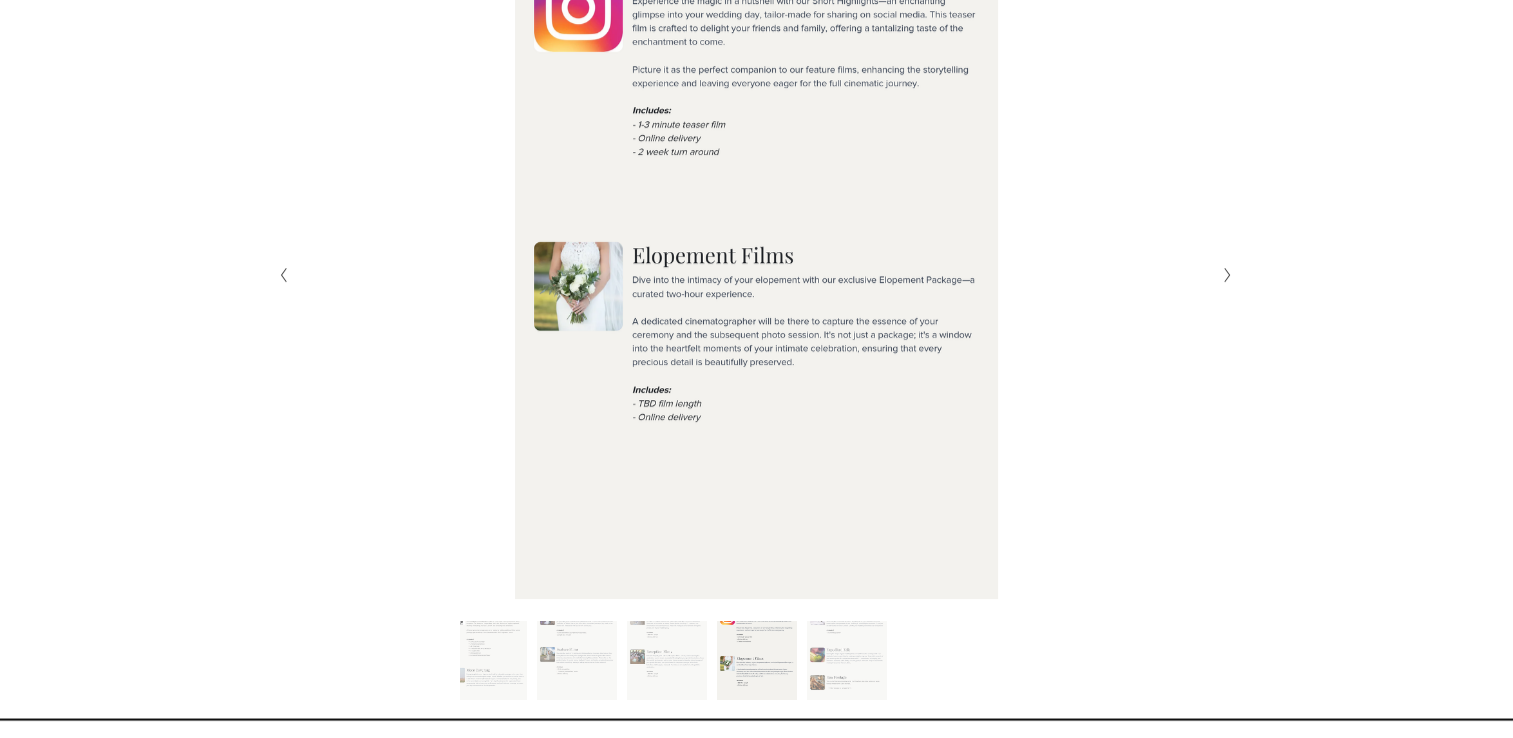 click on "Slide 6
Slide 6 (current slide)" at bounding box center (847, 661) 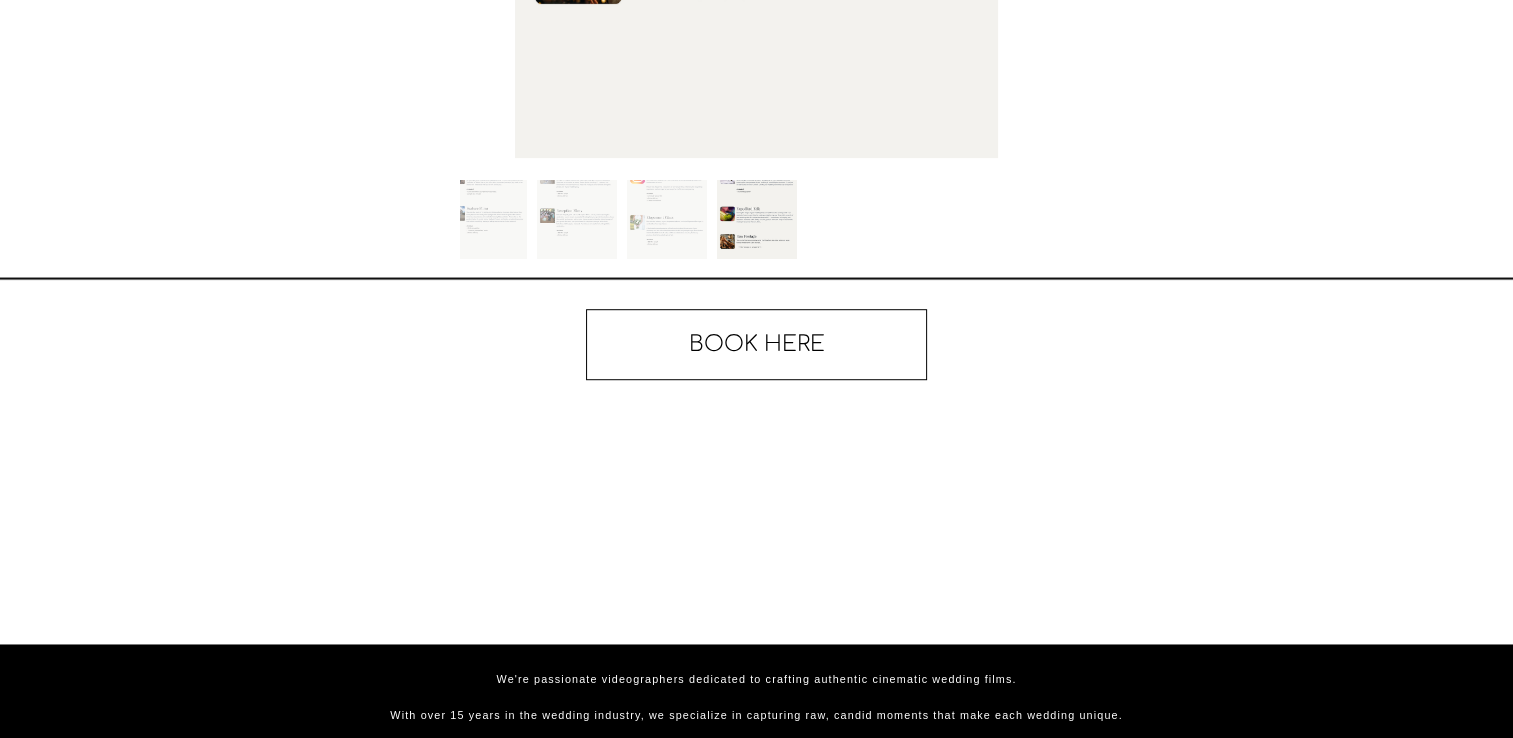 scroll, scrollTop: 967, scrollLeft: 0, axis: vertical 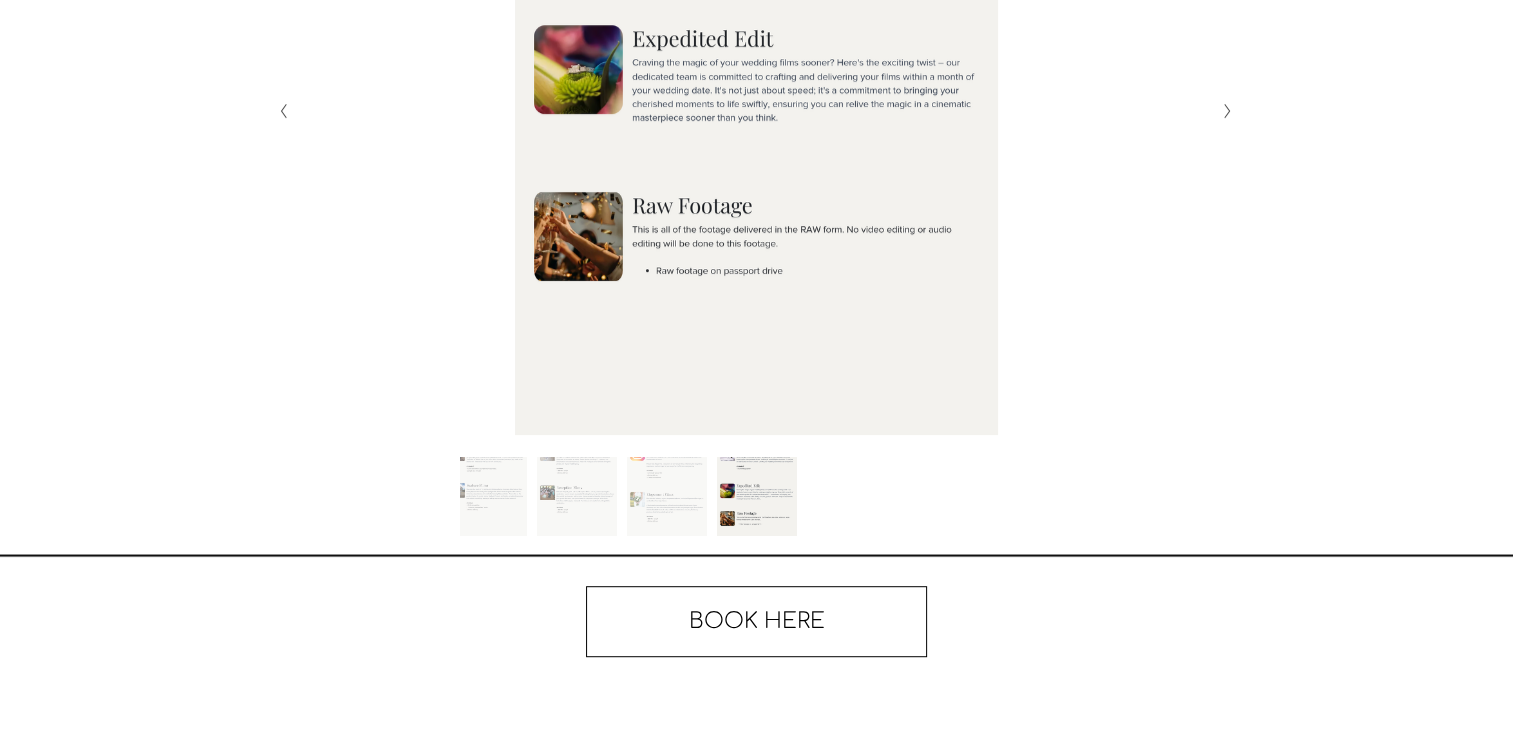 click on "BOOK HERE" at bounding box center [757, 621] 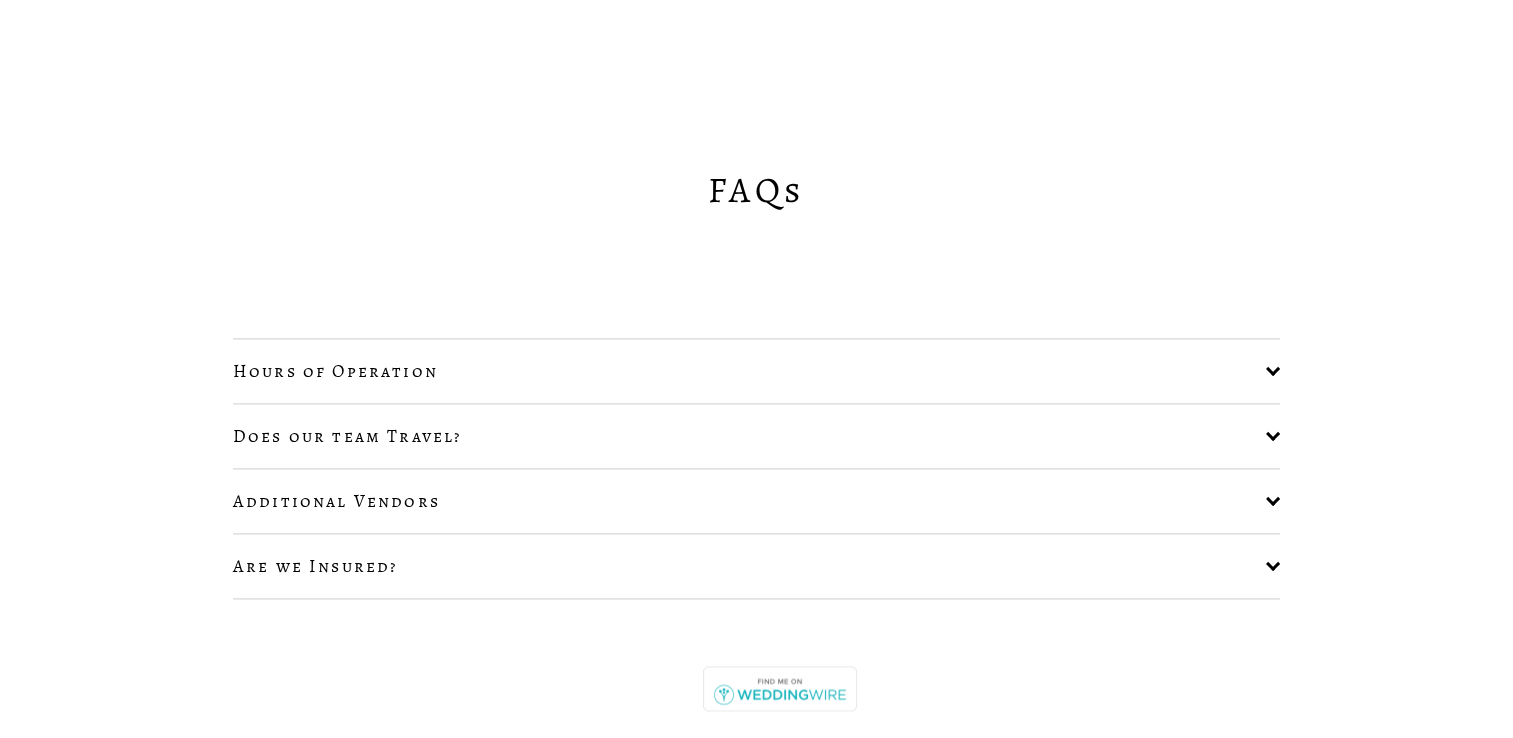 scroll, scrollTop: 2634, scrollLeft: 0, axis: vertical 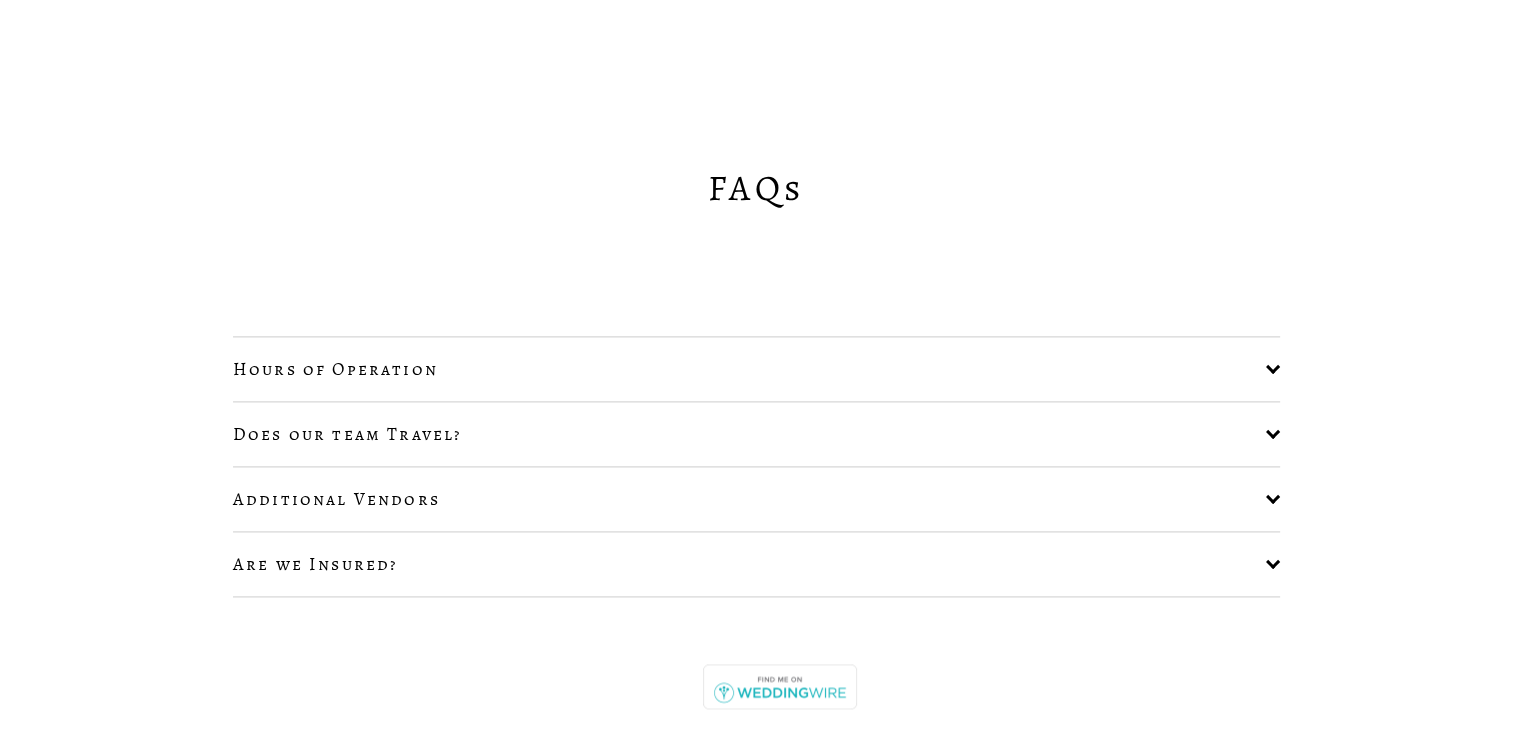click on "Additional Vendors" at bounding box center [749, 499] 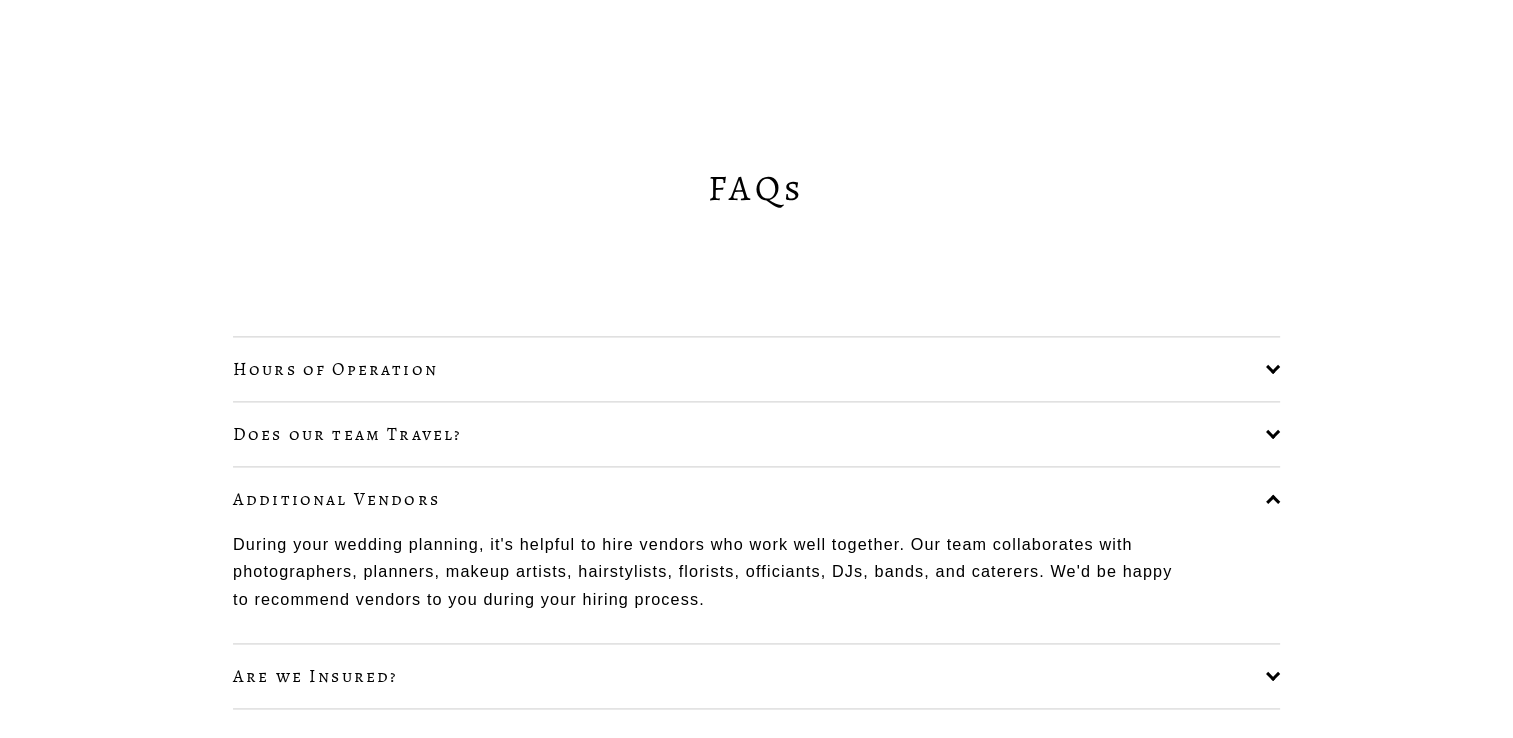 click on "Does our team Travel?" at bounding box center (756, 434) 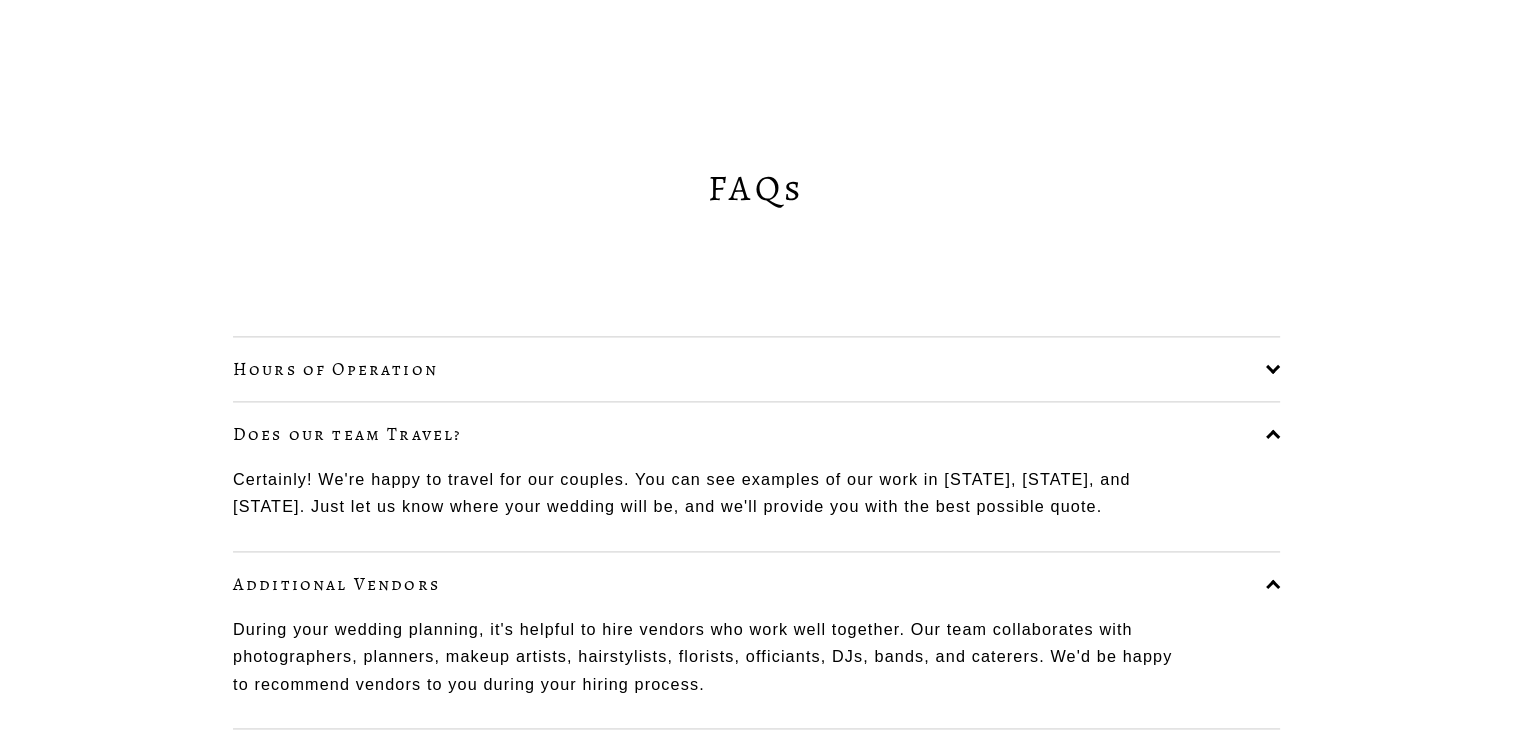 click on "Hours of Operation" at bounding box center (749, 369) 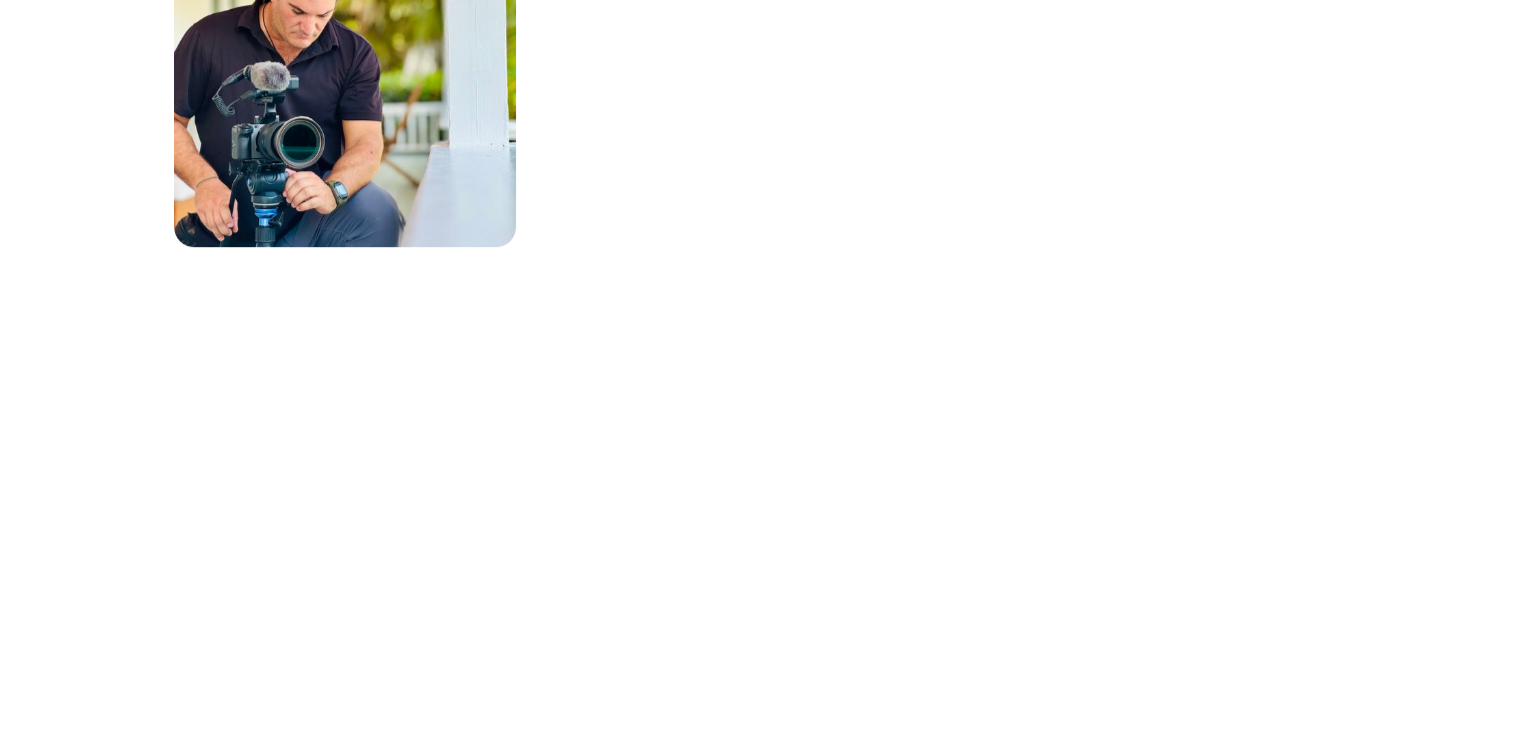 scroll, scrollTop: 1486, scrollLeft: 0, axis: vertical 